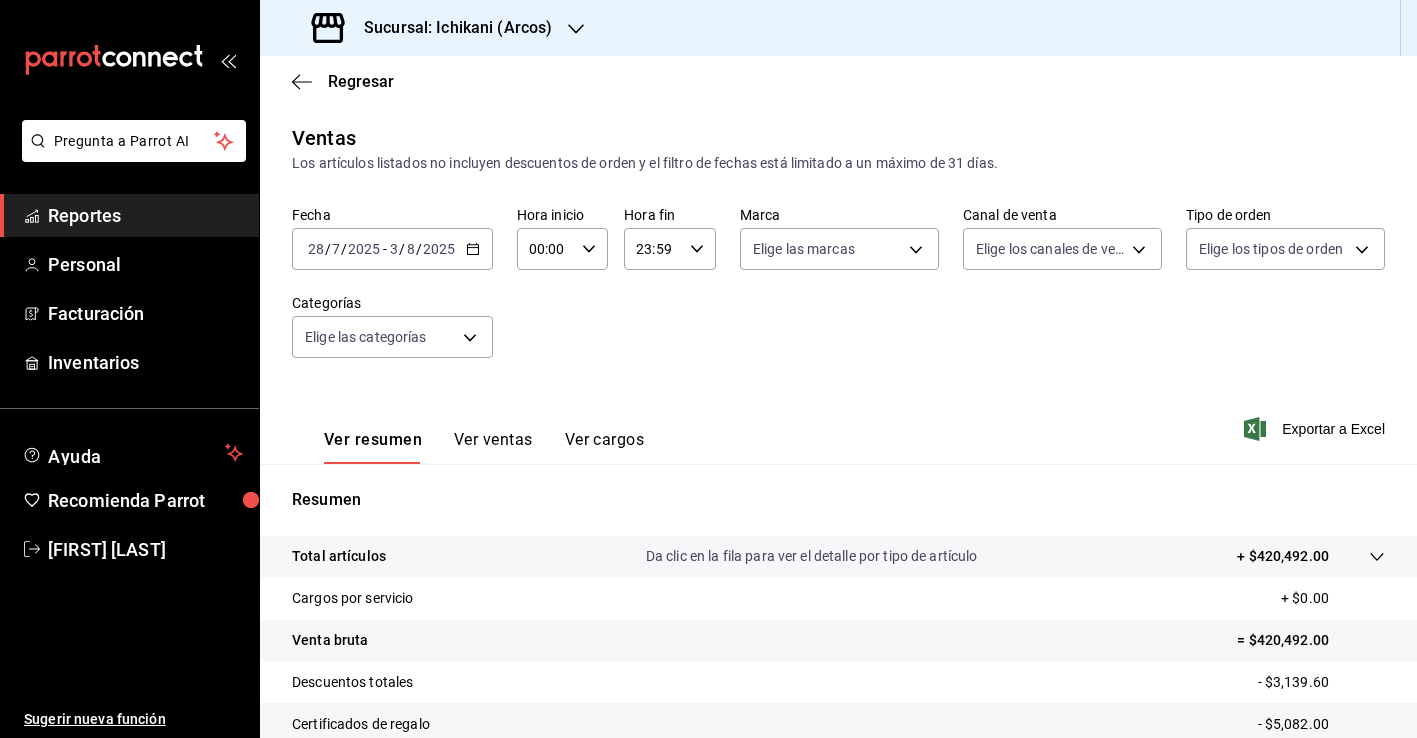 scroll, scrollTop: 0, scrollLeft: 0, axis: both 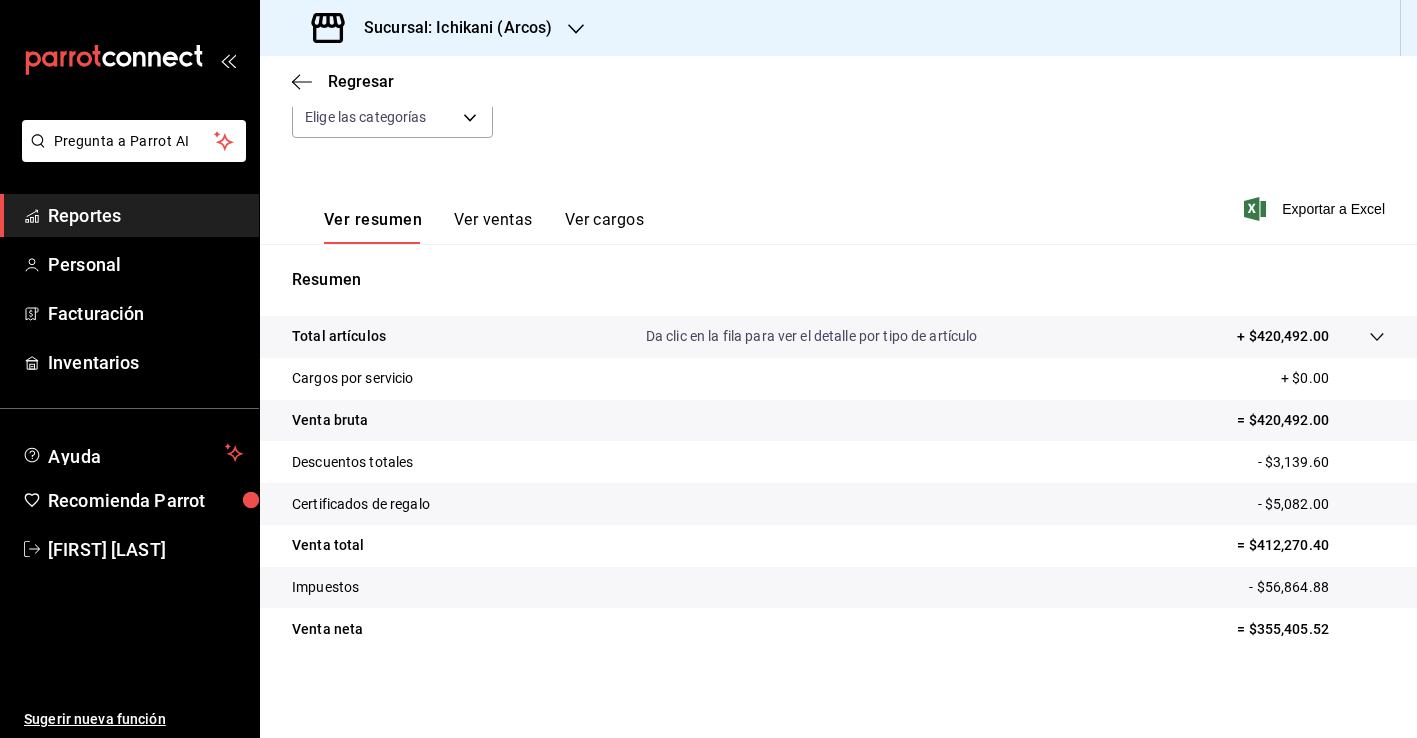 click on "Sucursal: Ichikani (Arcos)" at bounding box center [450, 28] 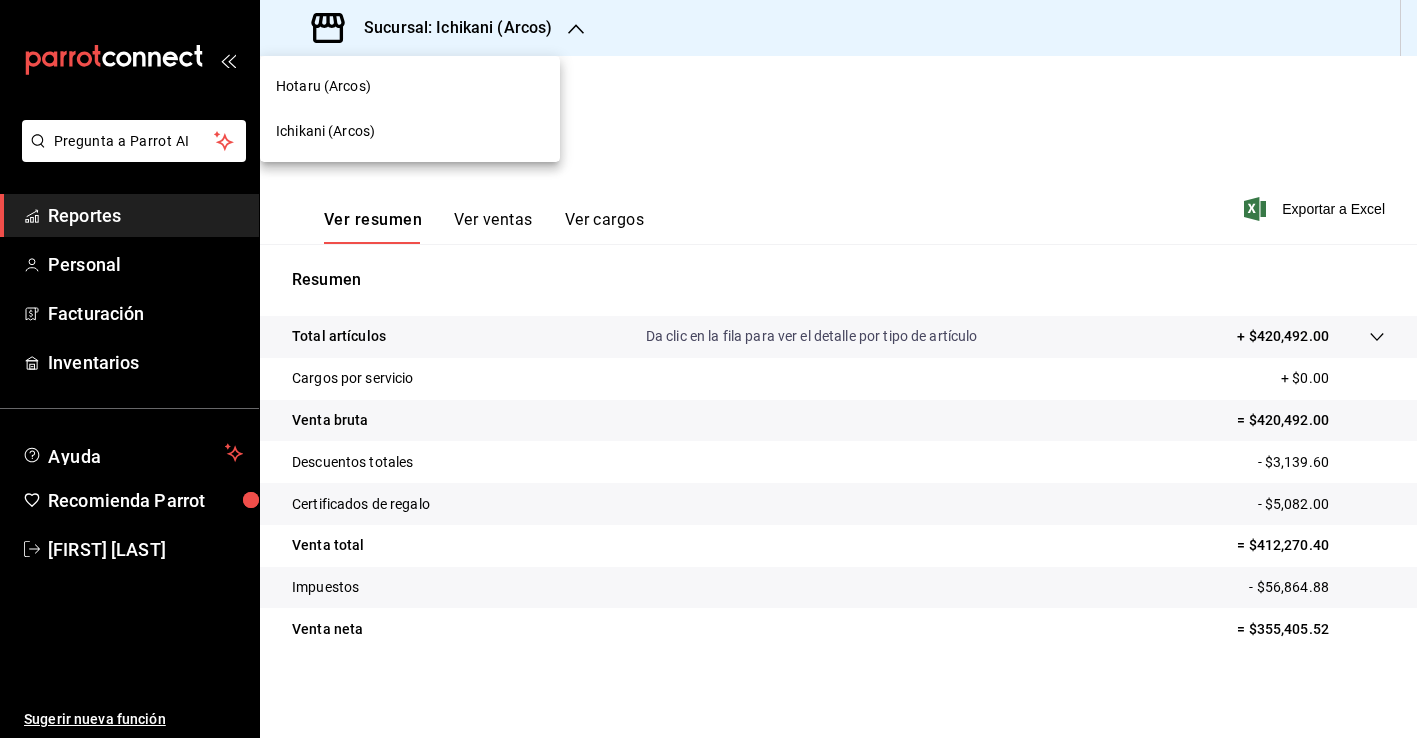 click on "Hotaru (Arcos)" at bounding box center [410, 86] 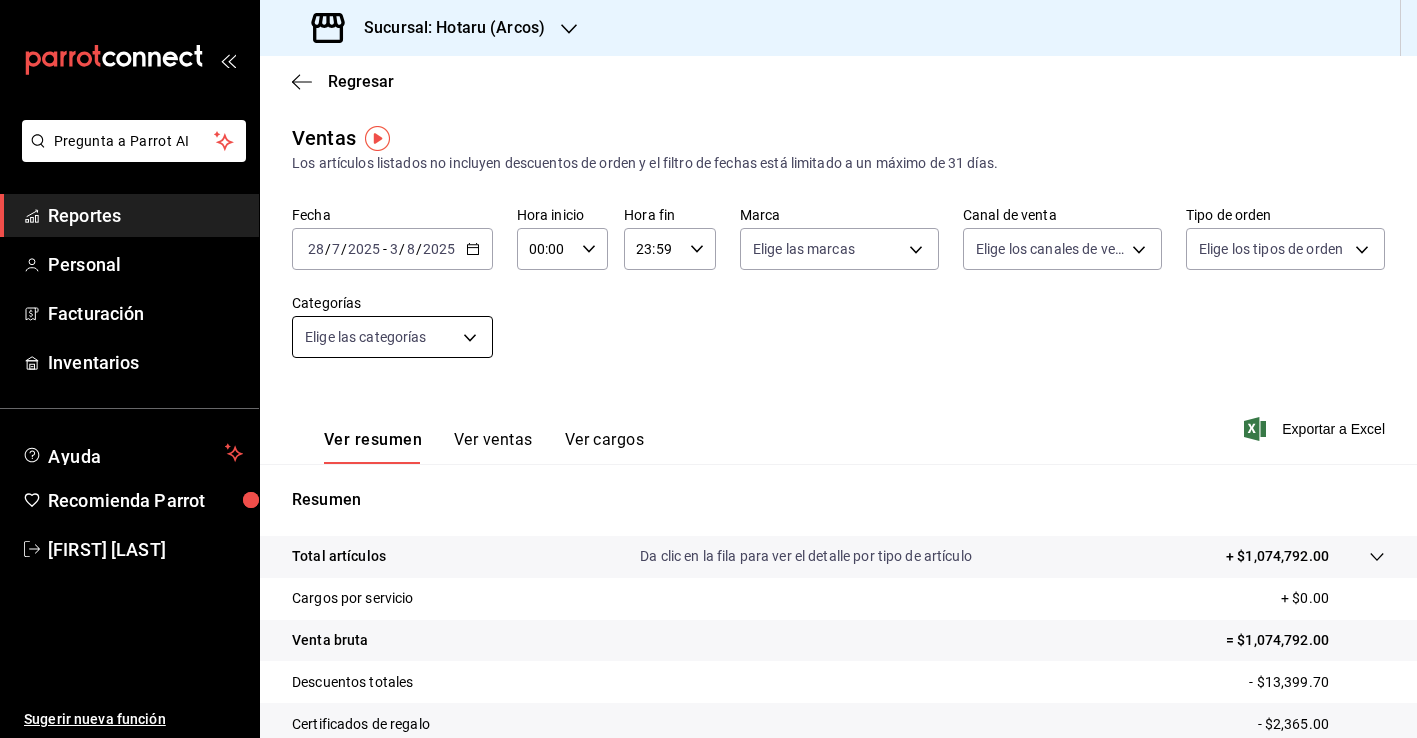 click on "Pregunta a Parrot AI Reportes   Personal   Facturación   Inventarios   Ayuda Recomienda Parrot   [FIRST] [LAST]   Sugerir nueva función   Sucursal: Hotaru ([LOCATION]) Regresar Ventas Los artículos listados no incluyen descuentos de orden y el filtro de fechas está limitado a un máximo de 31 días. Fecha [DATE] [DAY] / [MONTH] / [YEAR] - [DATE] [DAY] / [MONTH] / [YEAR] Hora inicio 00:00 Hora inicio Hora fin 23:59 Hora fin Marca Elige las marcas Canal de venta Elige los canales de venta Tipo de orden Elige los tipos de orden Categorías Elige las categorías Ver resumen Ver ventas Ver cargos Exportar a Excel Resumen Total artículos Da clic en la fila para ver el detalle por tipo de artículo + $1,074,792.00 Cargos por servicio + $0.00 Venta bruta = $1,074,792.00 Descuentos totales - $13,399.70 Certificados de regalo - $2,365.00 Venta total = $1,059,027.30 Impuestos - $146,072.73 Venta neta = $912,954.57 GANA 1 MES GRATIS EN TU SUSCRIPCIÓN AQUÍ Ver video tutorial Ir a video Pregunta a Parrot AI Reportes   Personal" at bounding box center [708, 369] 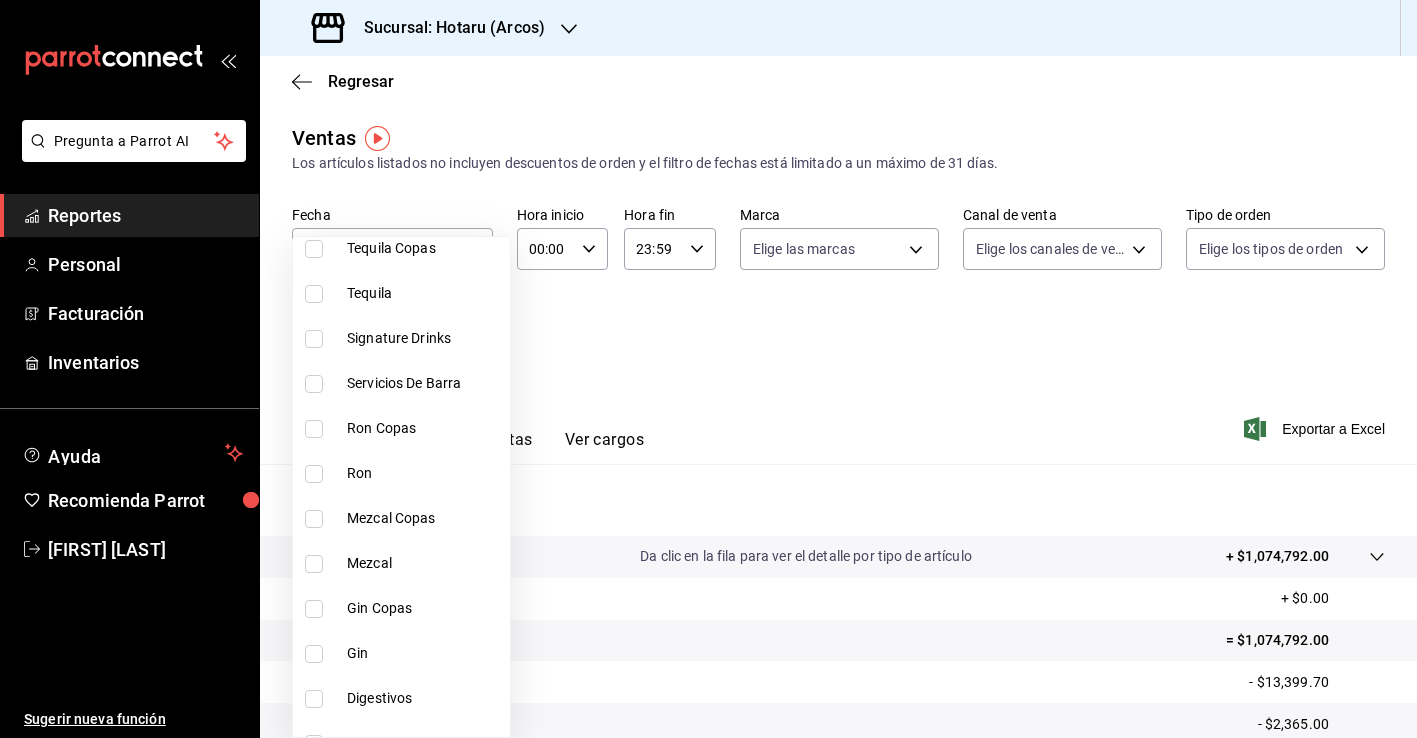 scroll, scrollTop: 442, scrollLeft: 0, axis: vertical 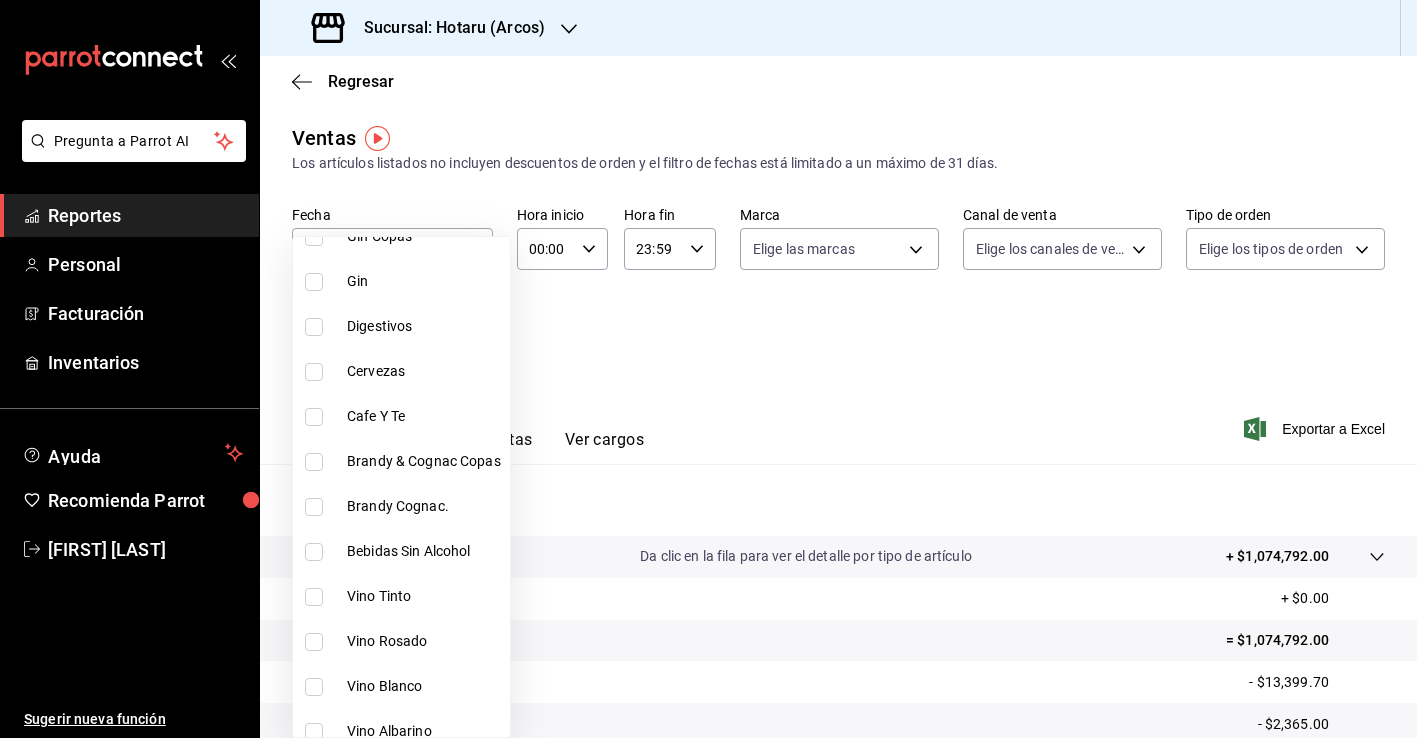 click on "Cafe Y Te" at bounding box center [401, 416] 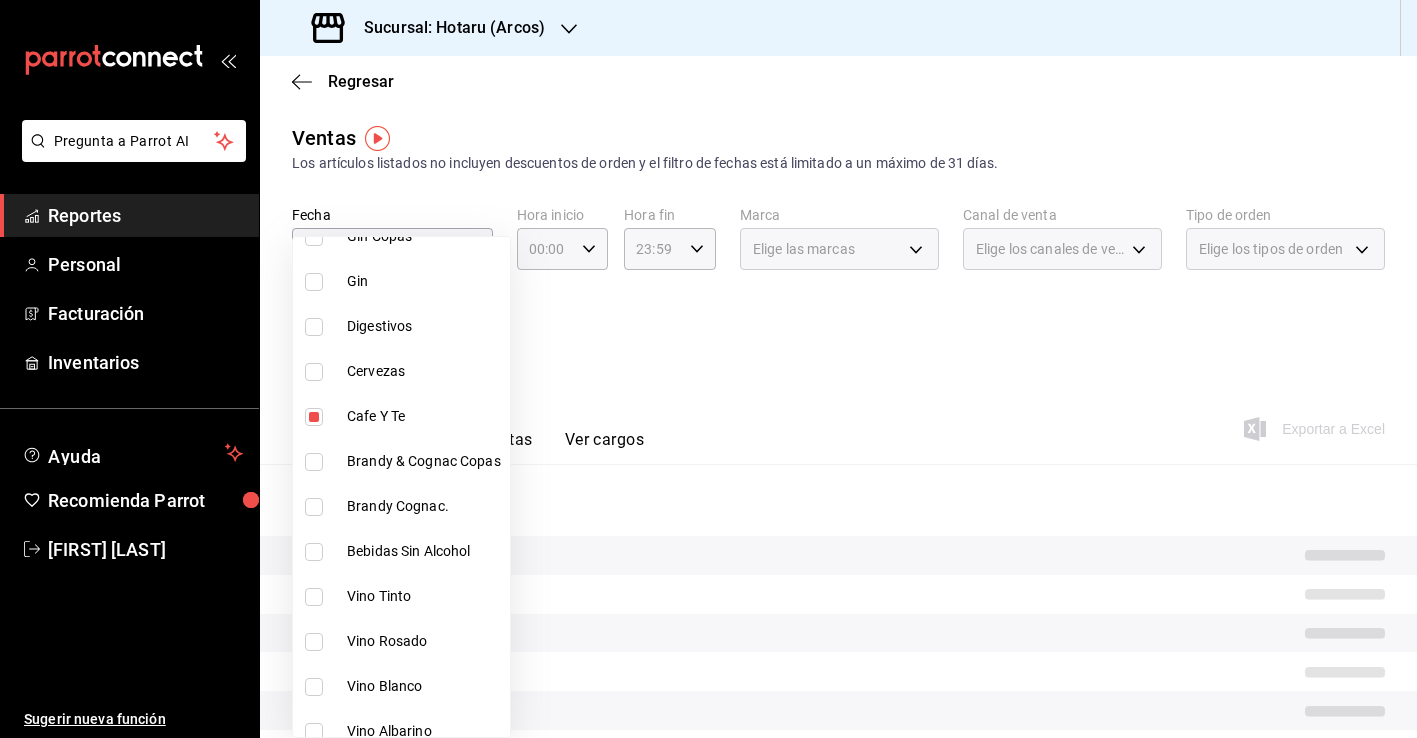scroll, scrollTop: 927, scrollLeft: 0, axis: vertical 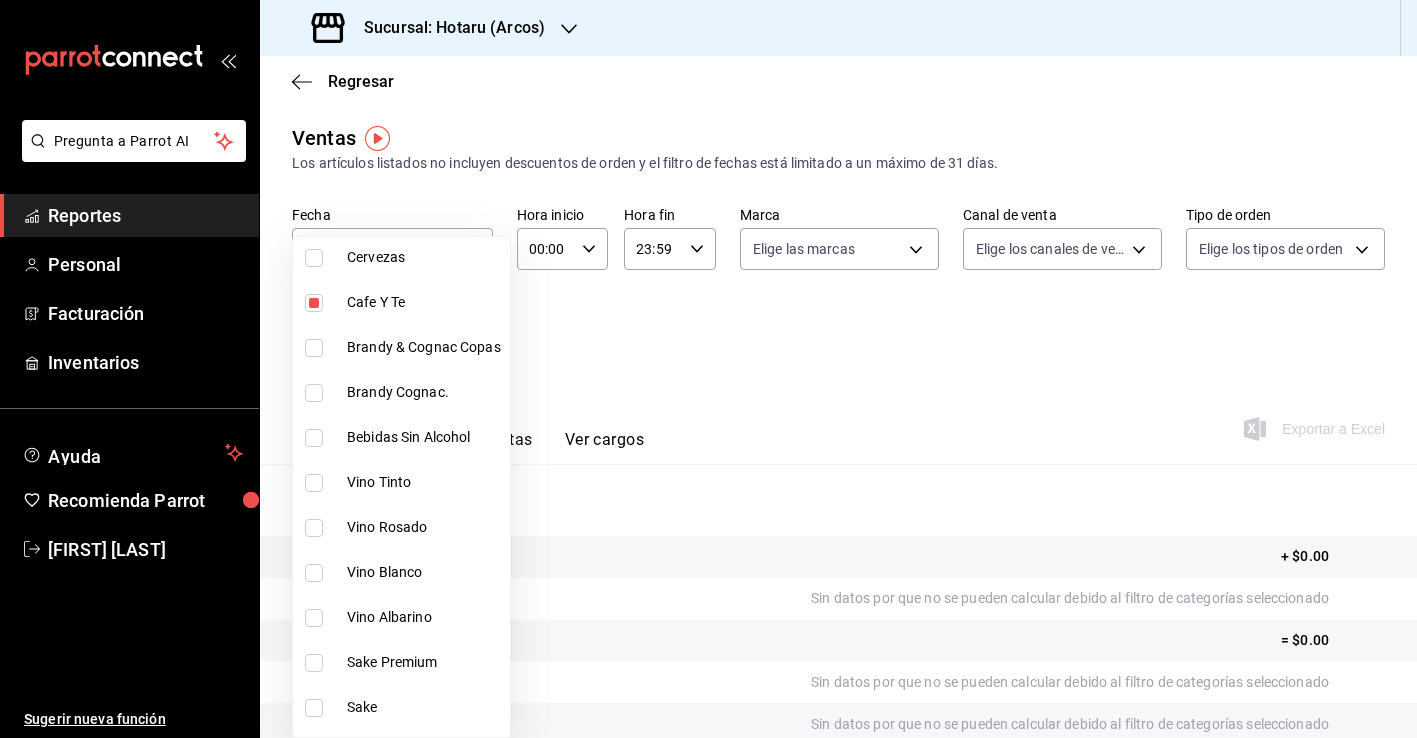 click on "Bebidas Sin Alcohol" at bounding box center [424, 437] 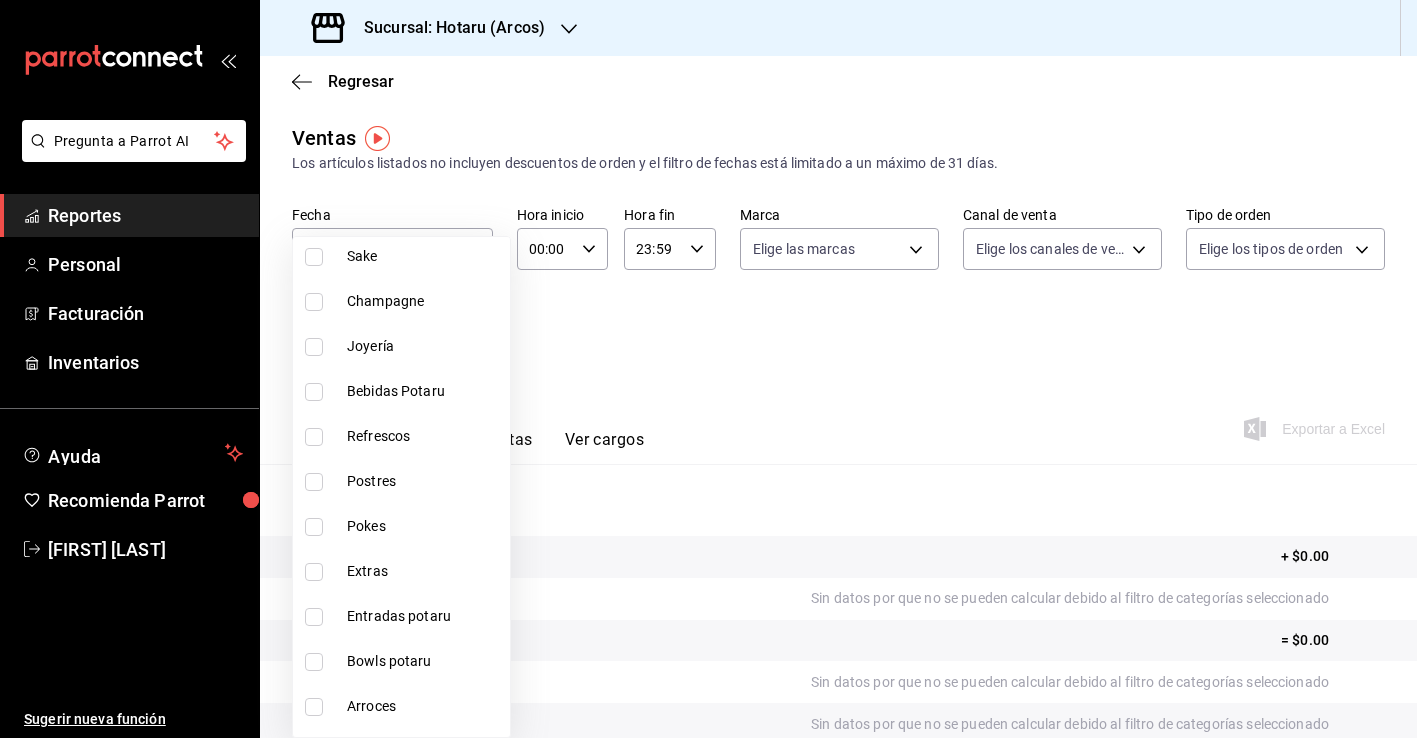 scroll, scrollTop: 1387, scrollLeft: 0, axis: vertical 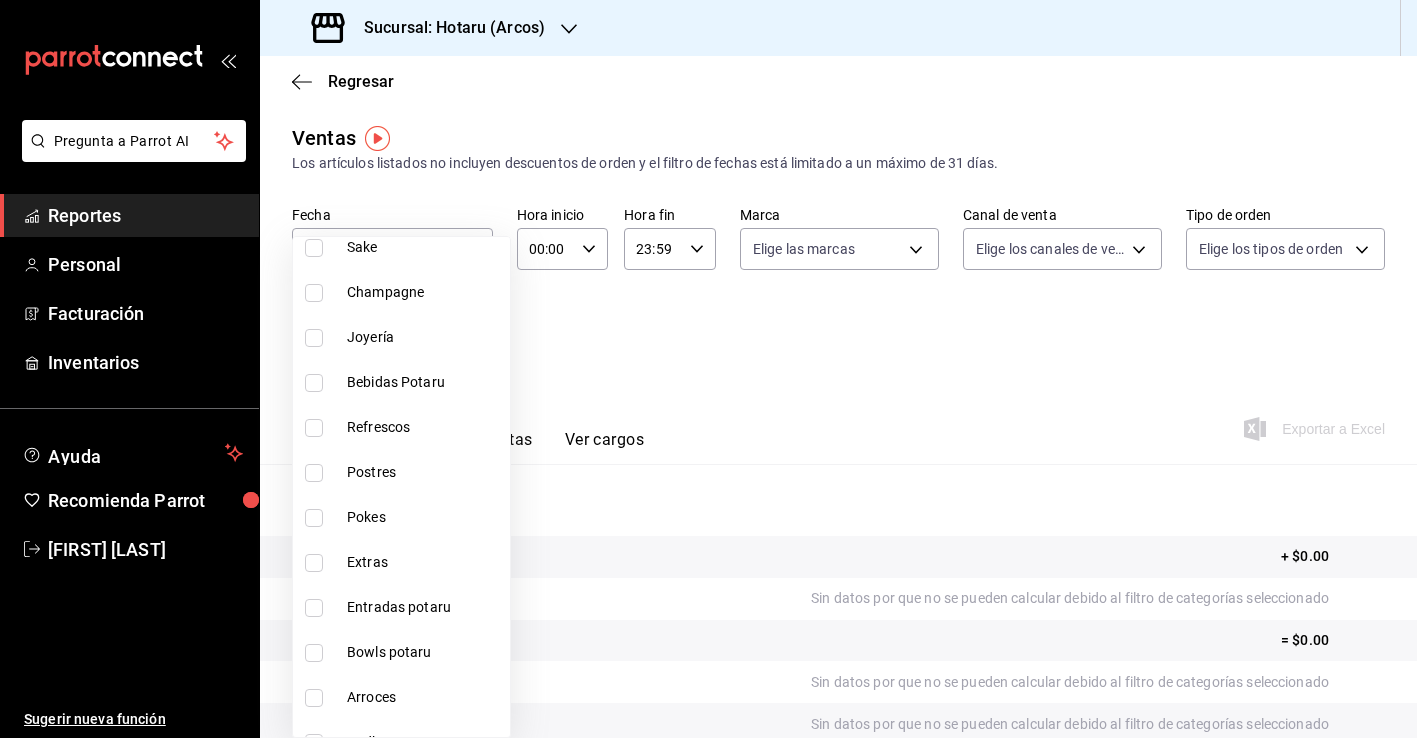 click on "Refrescos" at bounding box center (401, 427) 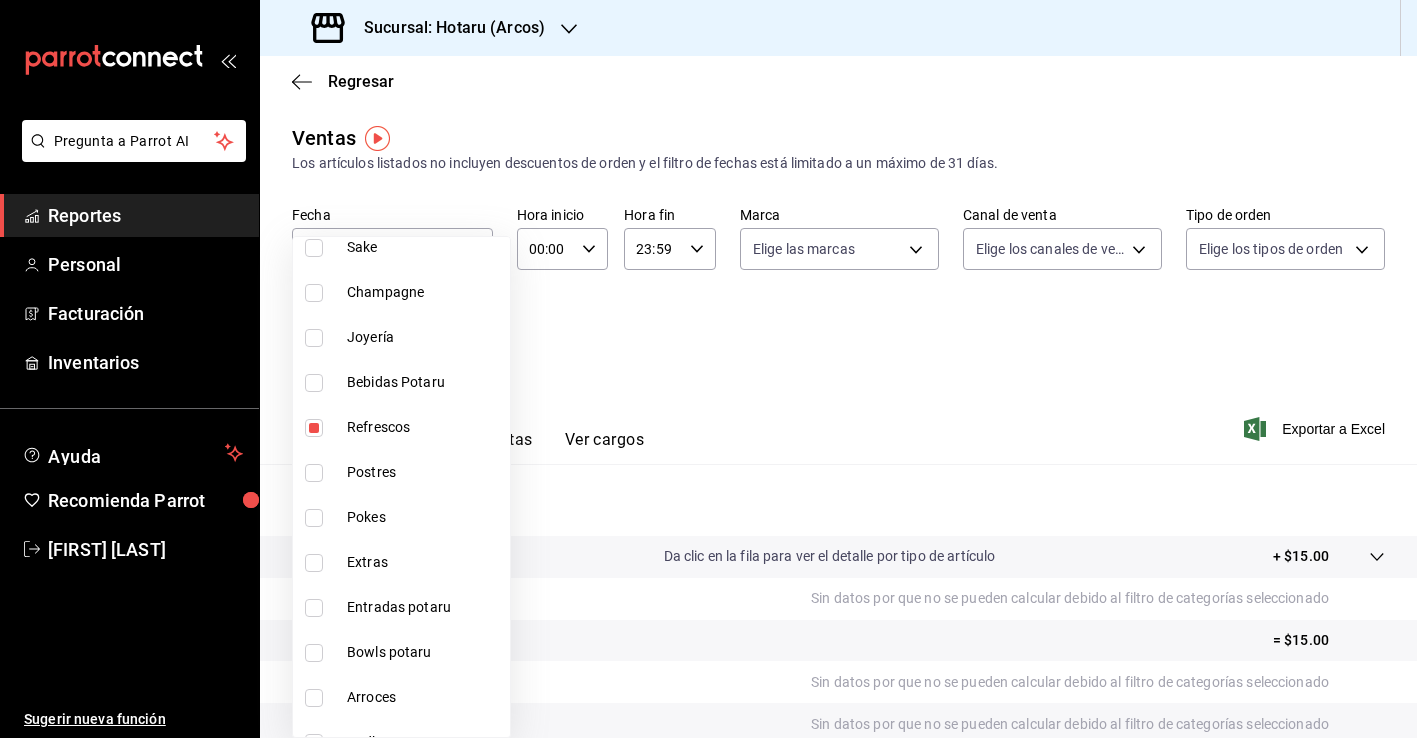click on "Bebidas Potaru" at bounding box center [424, 382] 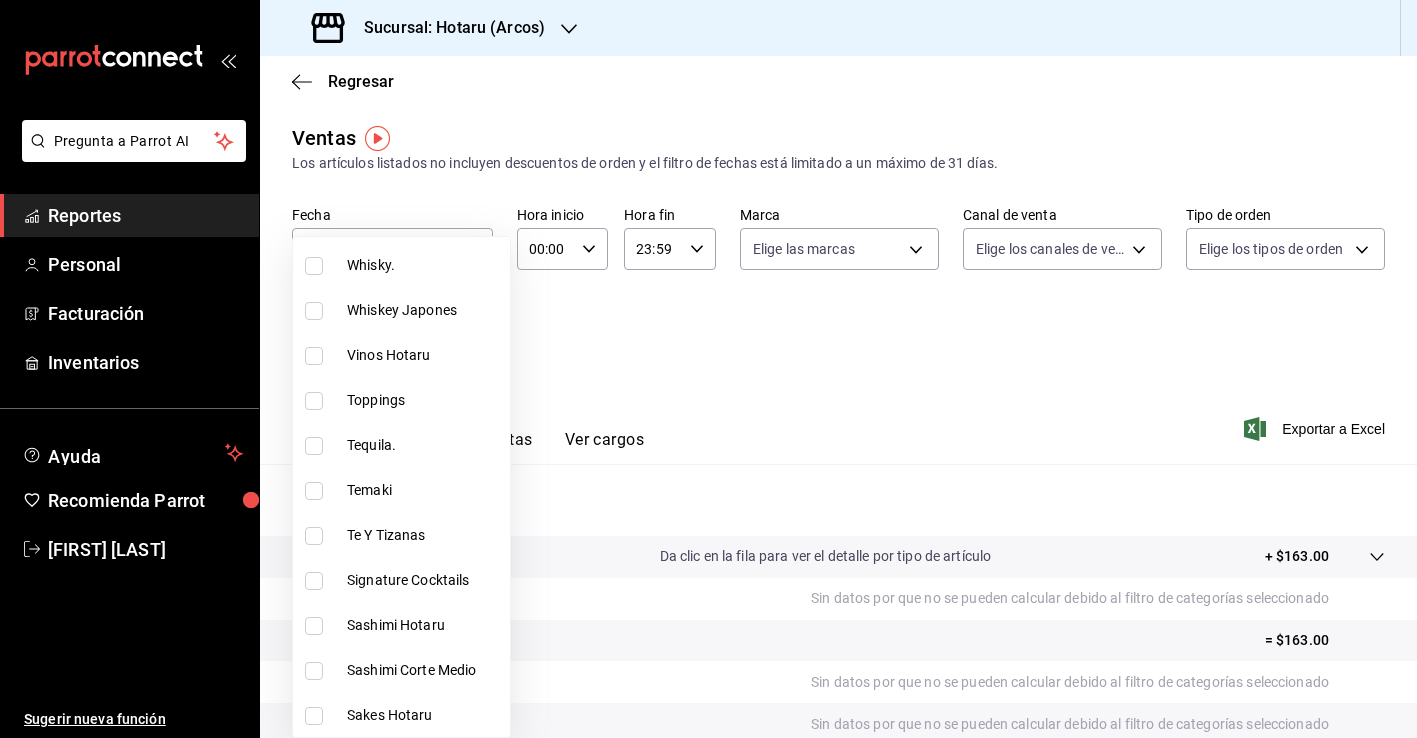 scroll, scrollTop: 2260, scrollLeft: 0, axis: vertical 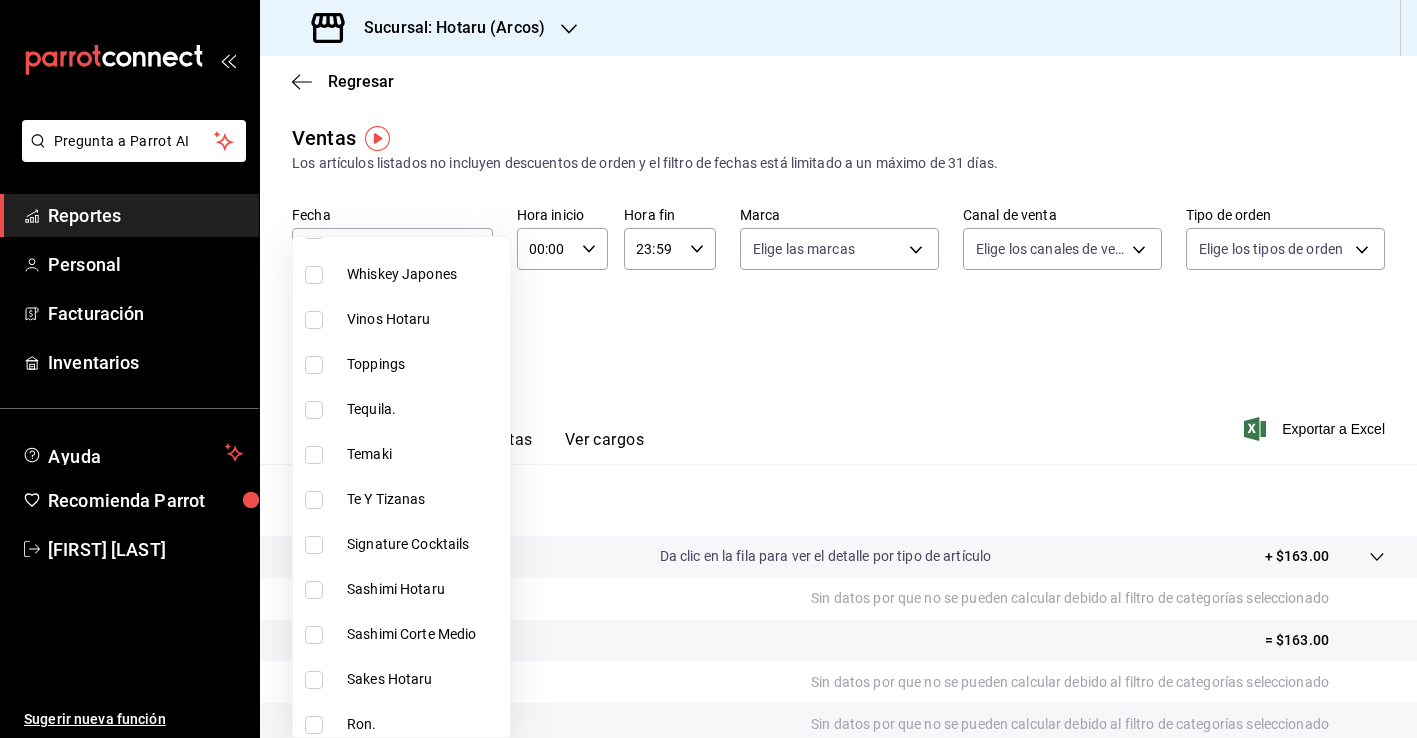 click on "Te Y Tizanas" at bounding box center (424, 499) 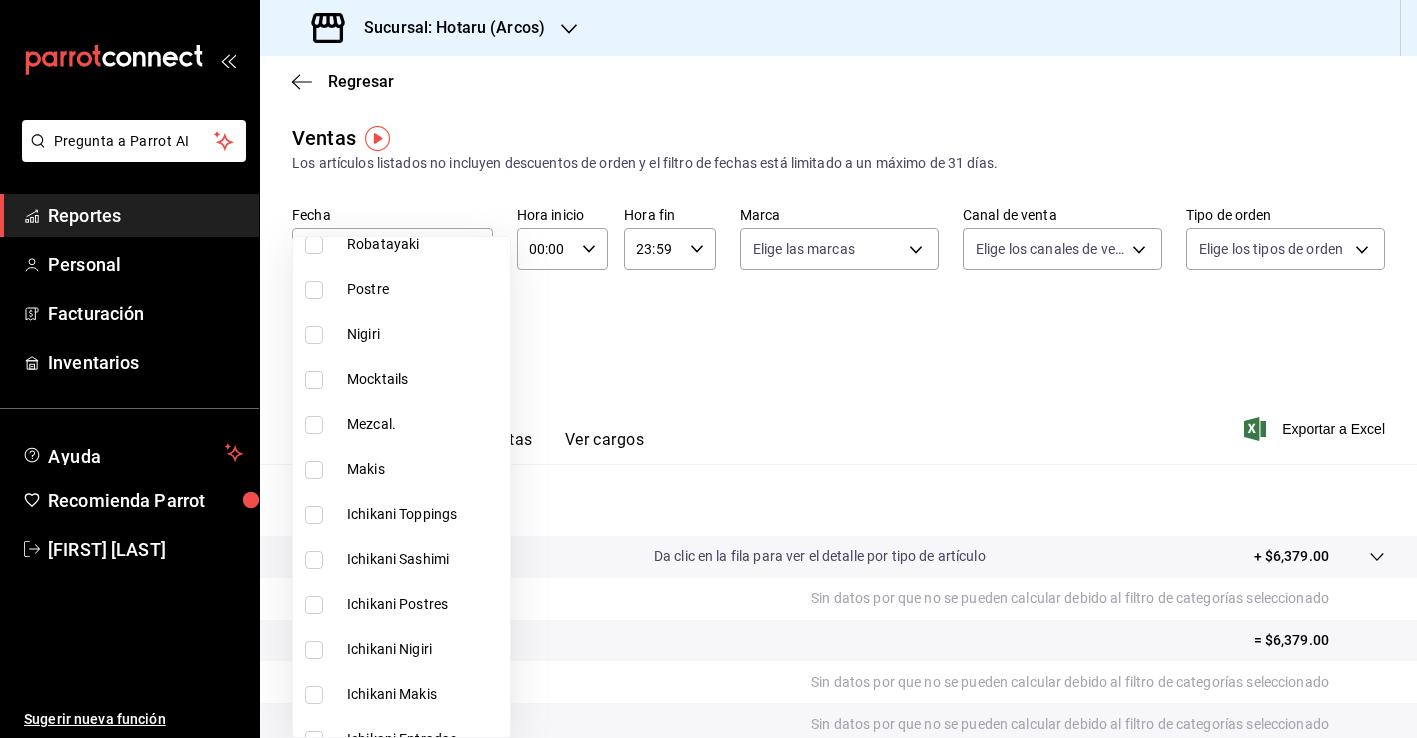 scroll, scrollTop: 2790, scrollLeft: 0, axis: vertical 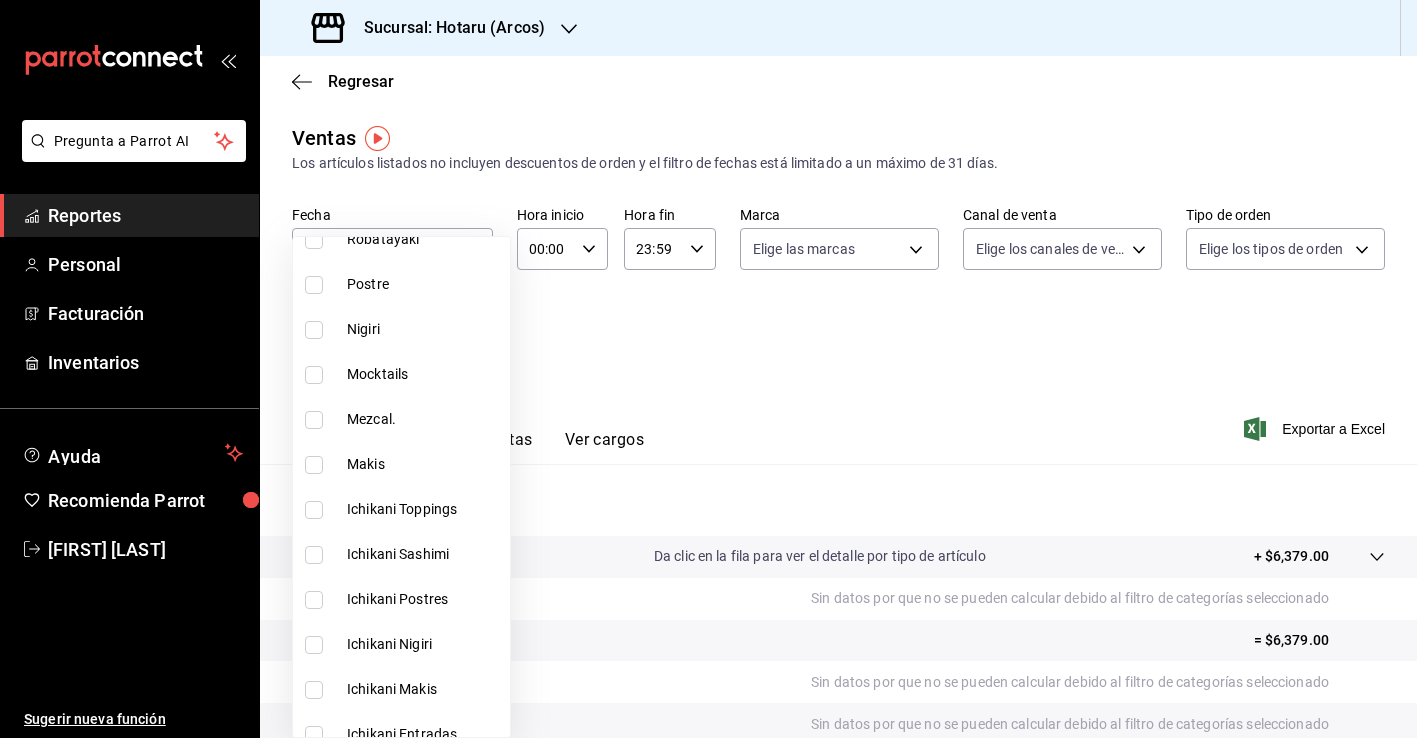click on "Mocktails" at bounding box center (424, 374) 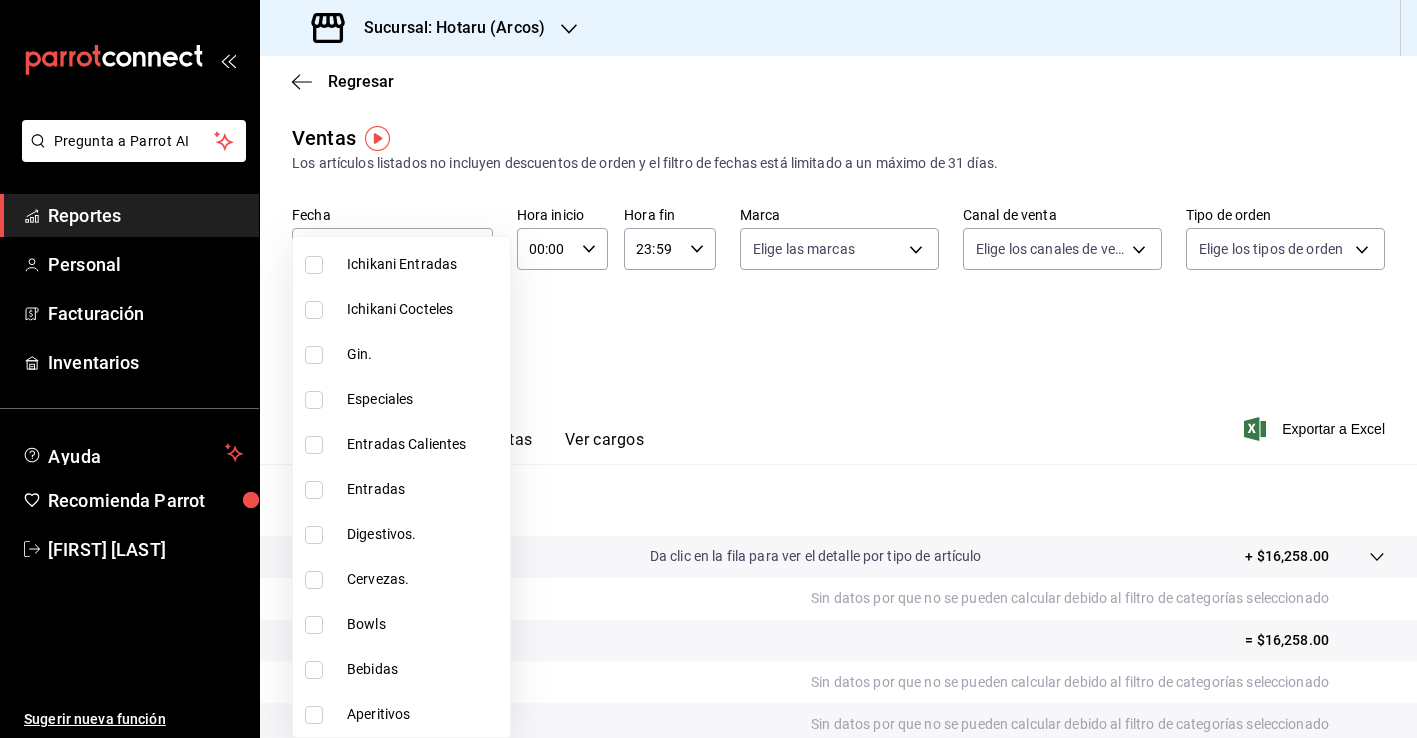 scroll, scrollTop: 3260, scrollLeft: 0, axis: vertical 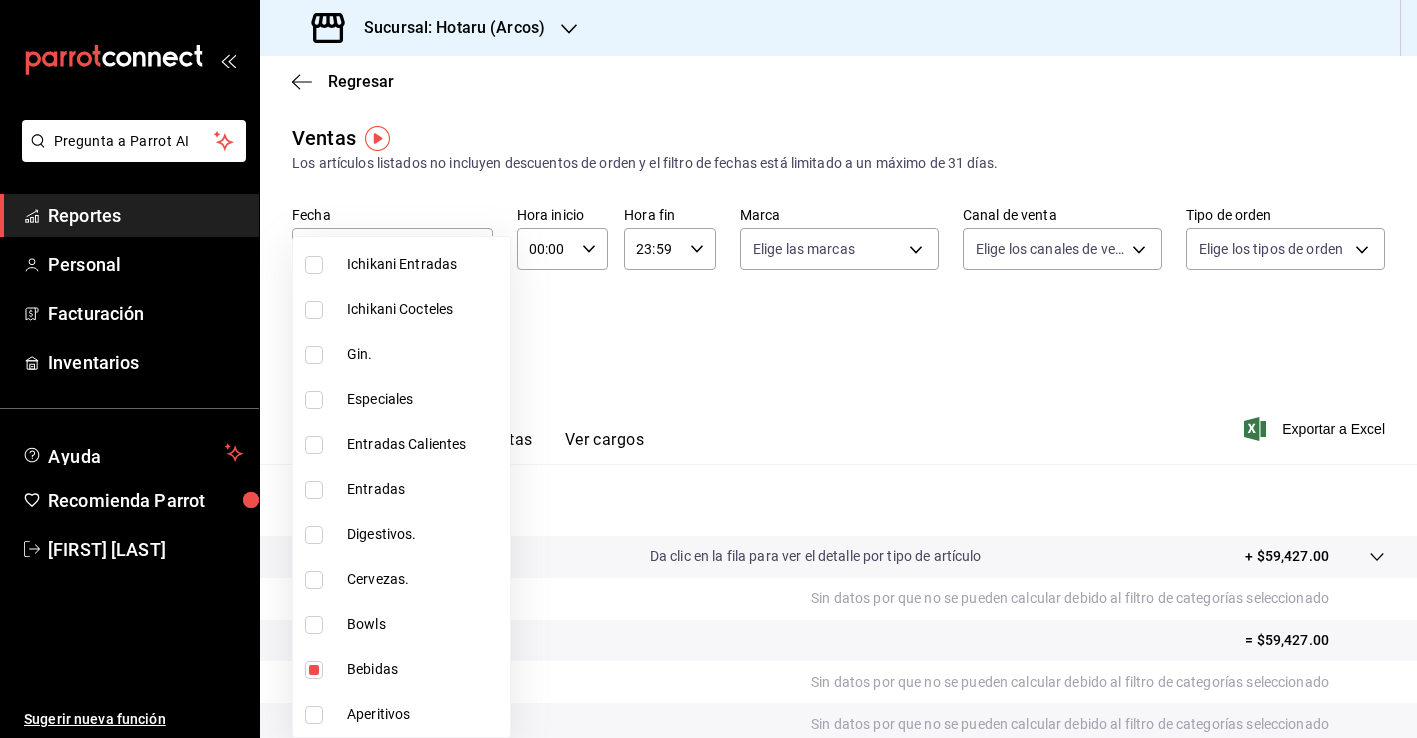 click at bounding box center [708, 369] 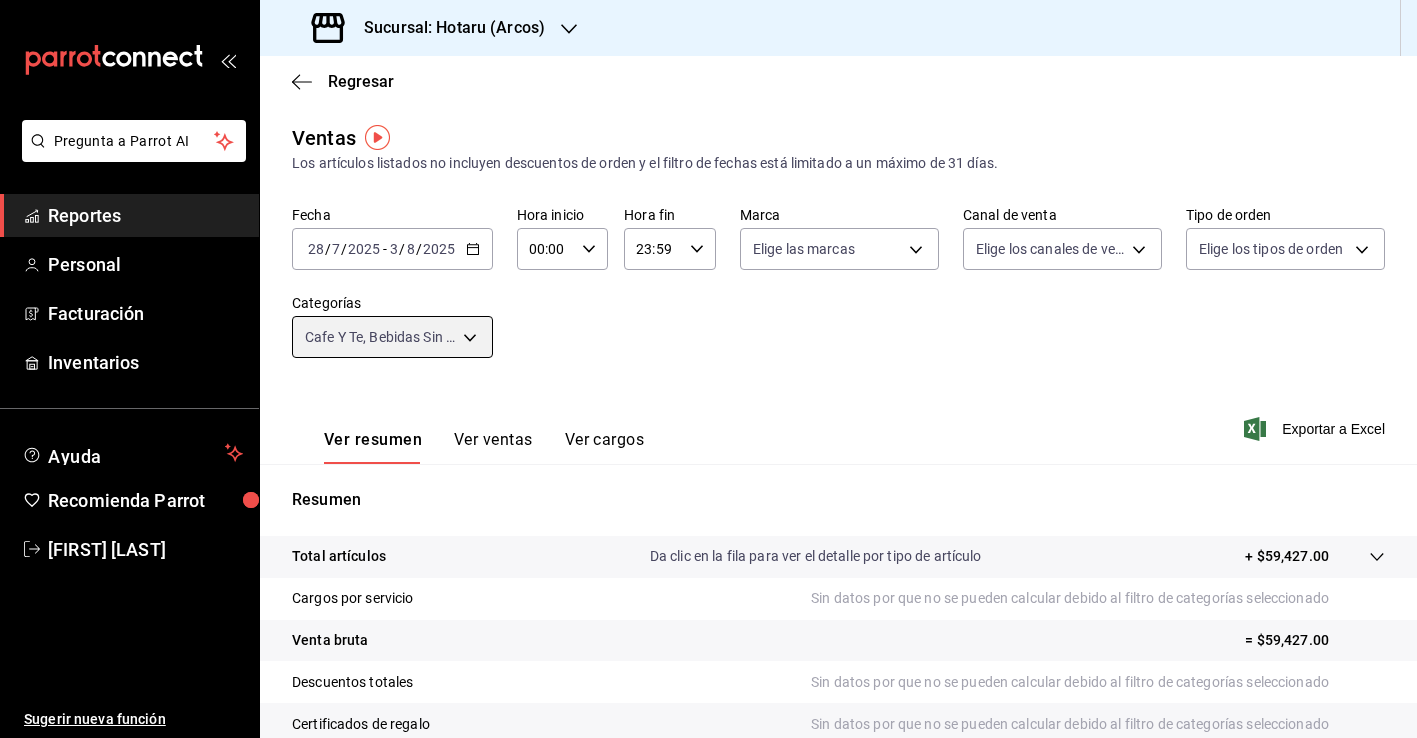 scroll, scrollTop: 0, scrollLeft: 0, axis: both 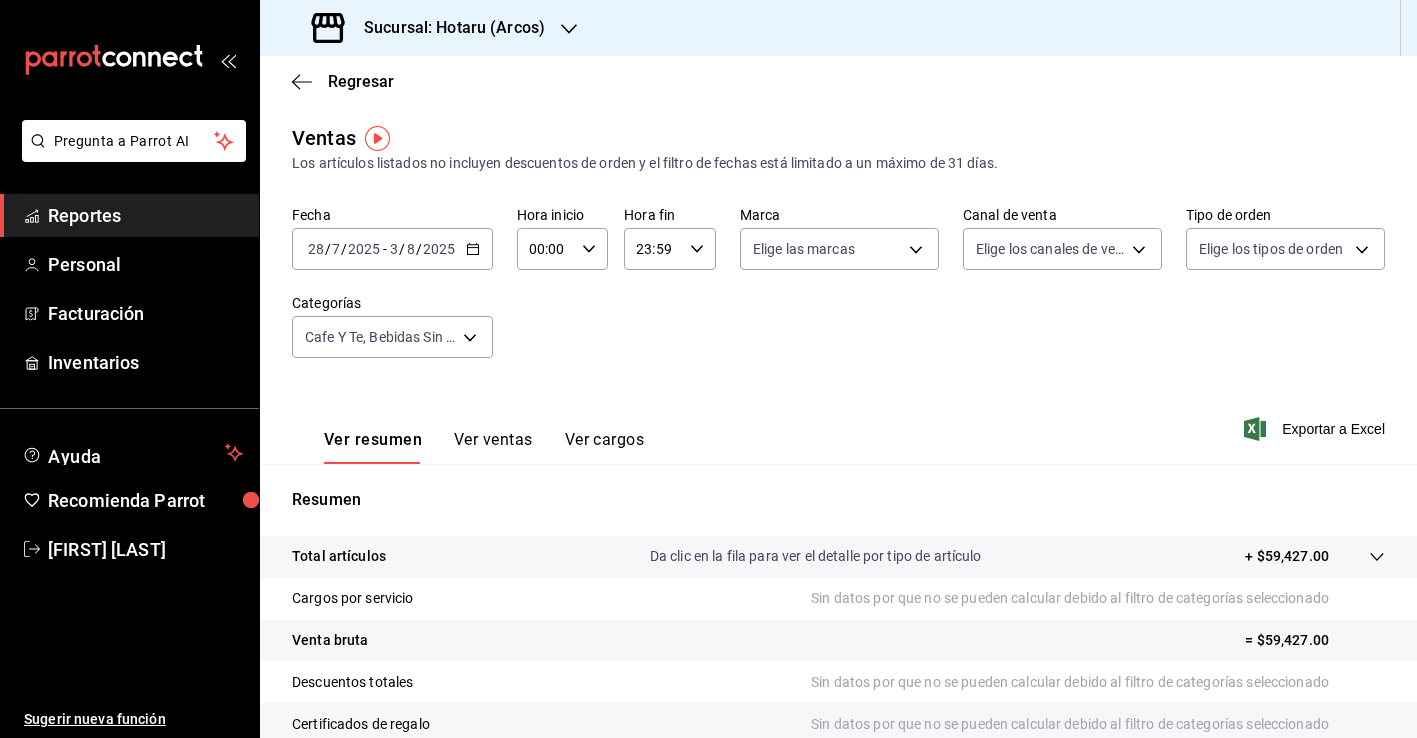 click 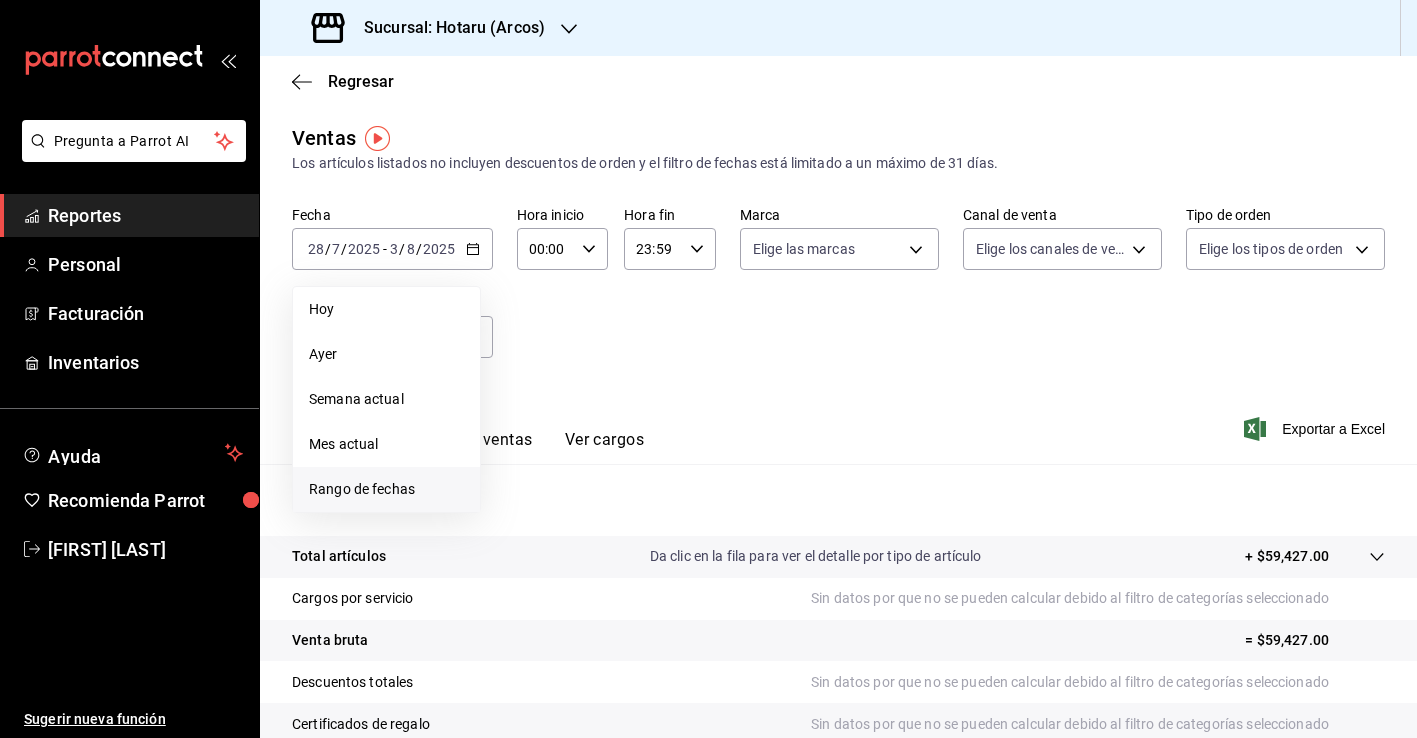 click on "Rango de fechas" at bounding box center (386, 489) 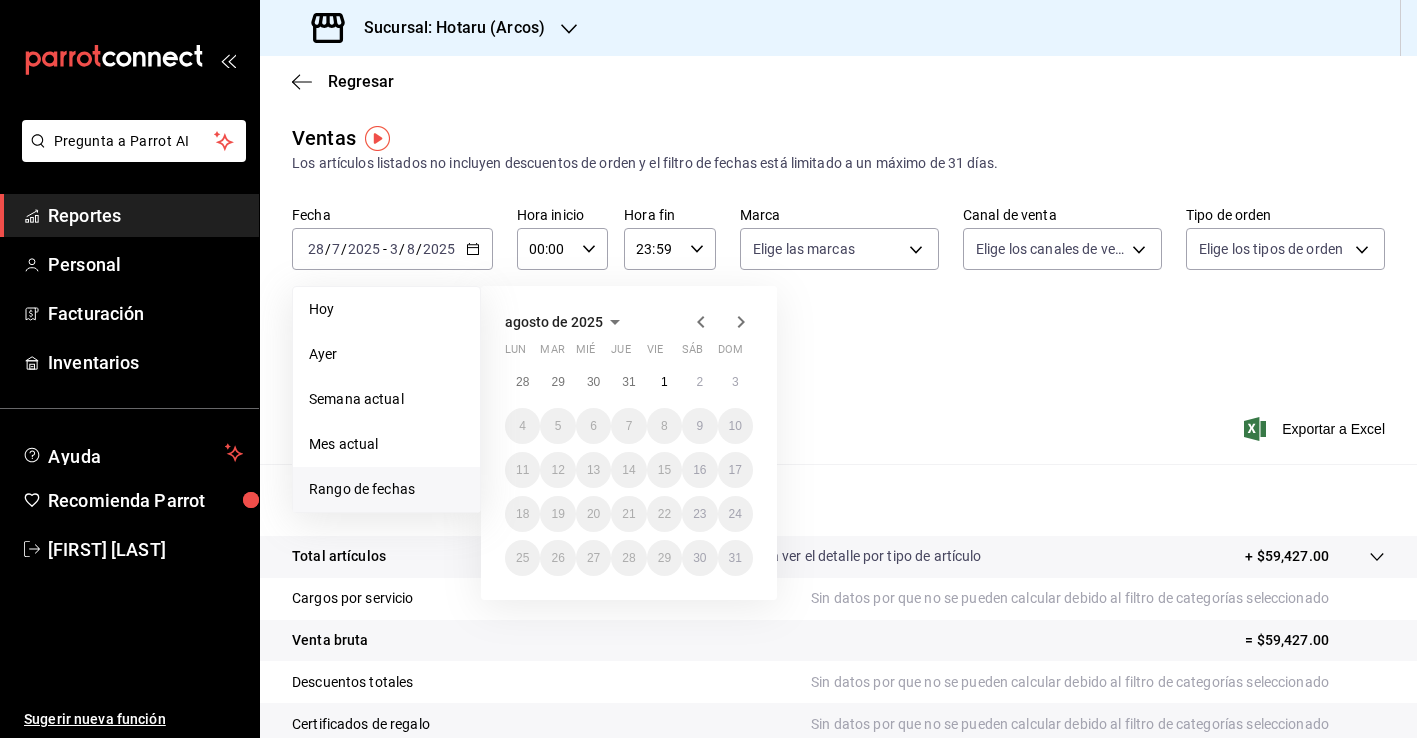 click 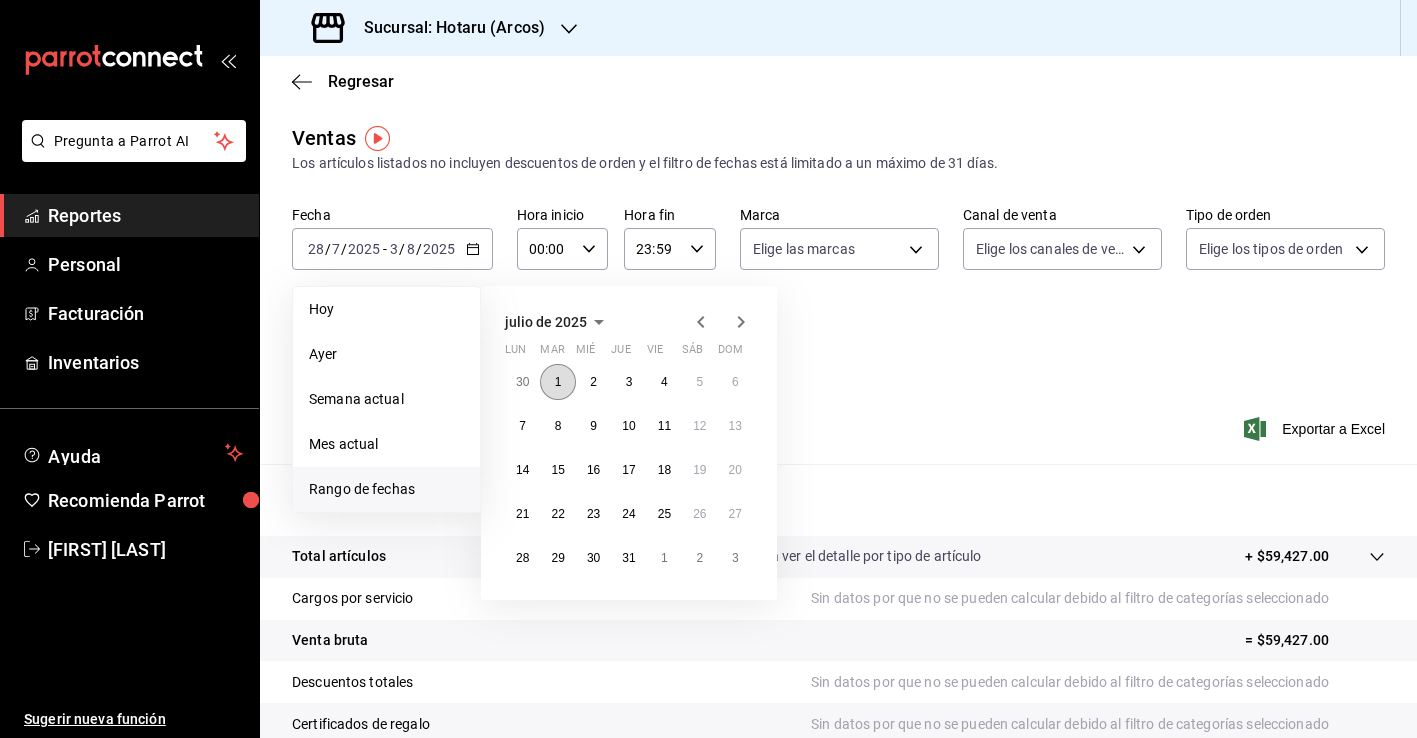 click on "1" at bounding box center (557, 382) 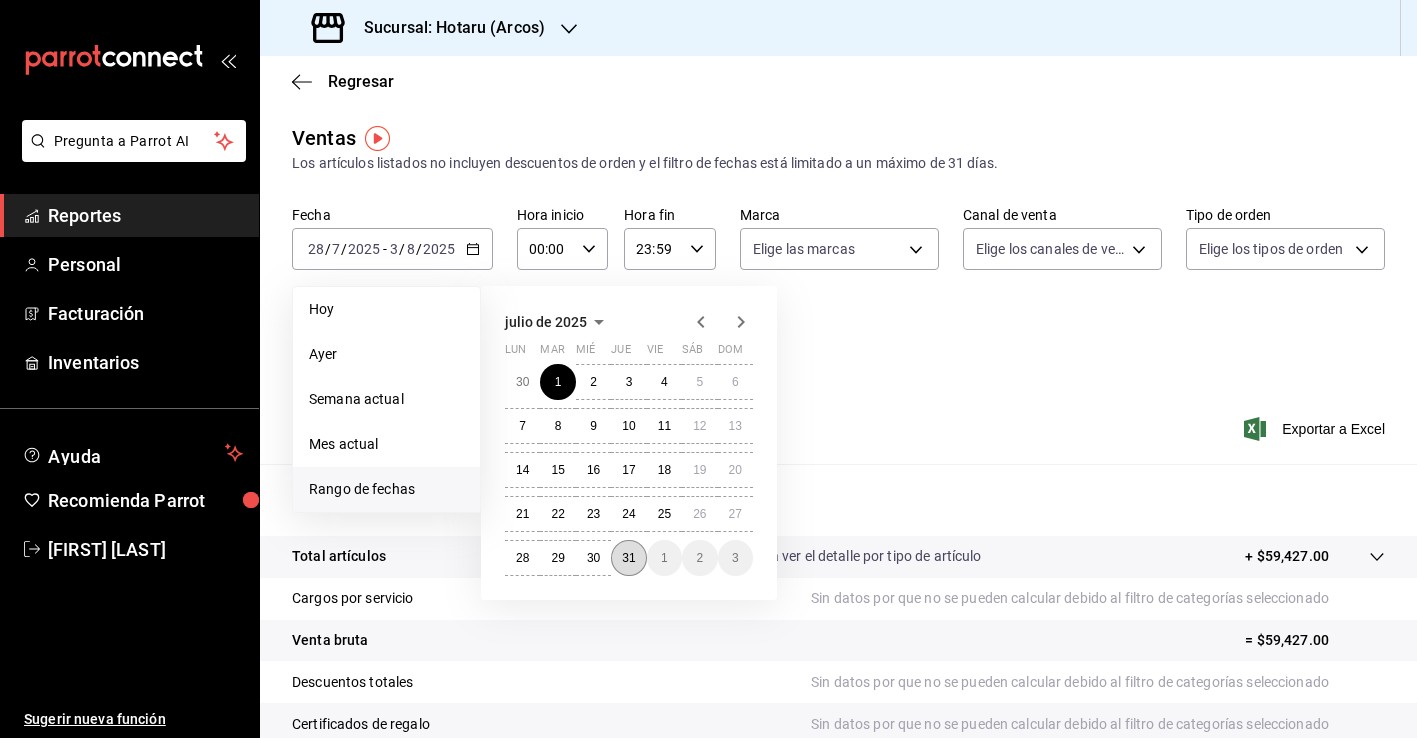 click on "31" at bounding box center (628, 558) 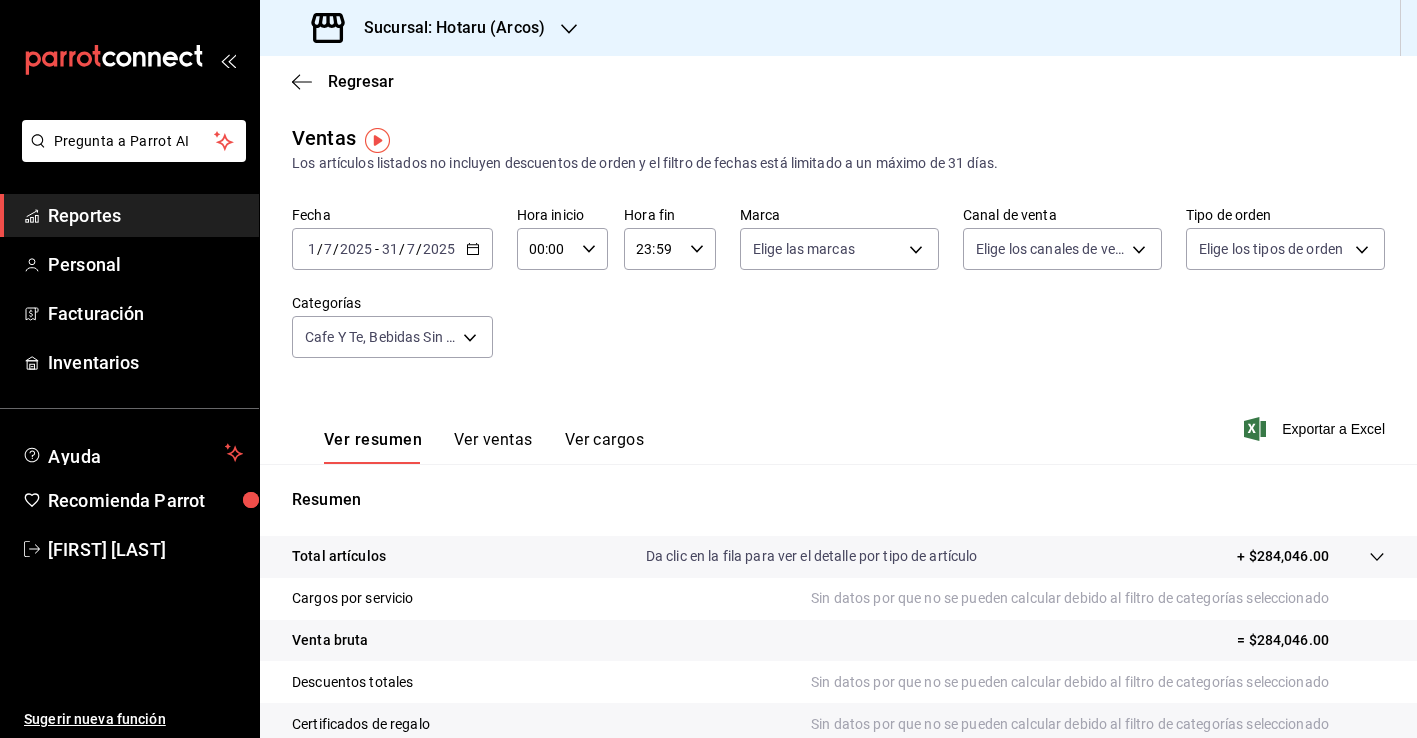 scroll, scrollTop: 0, scrollLeft: 0, axis: both 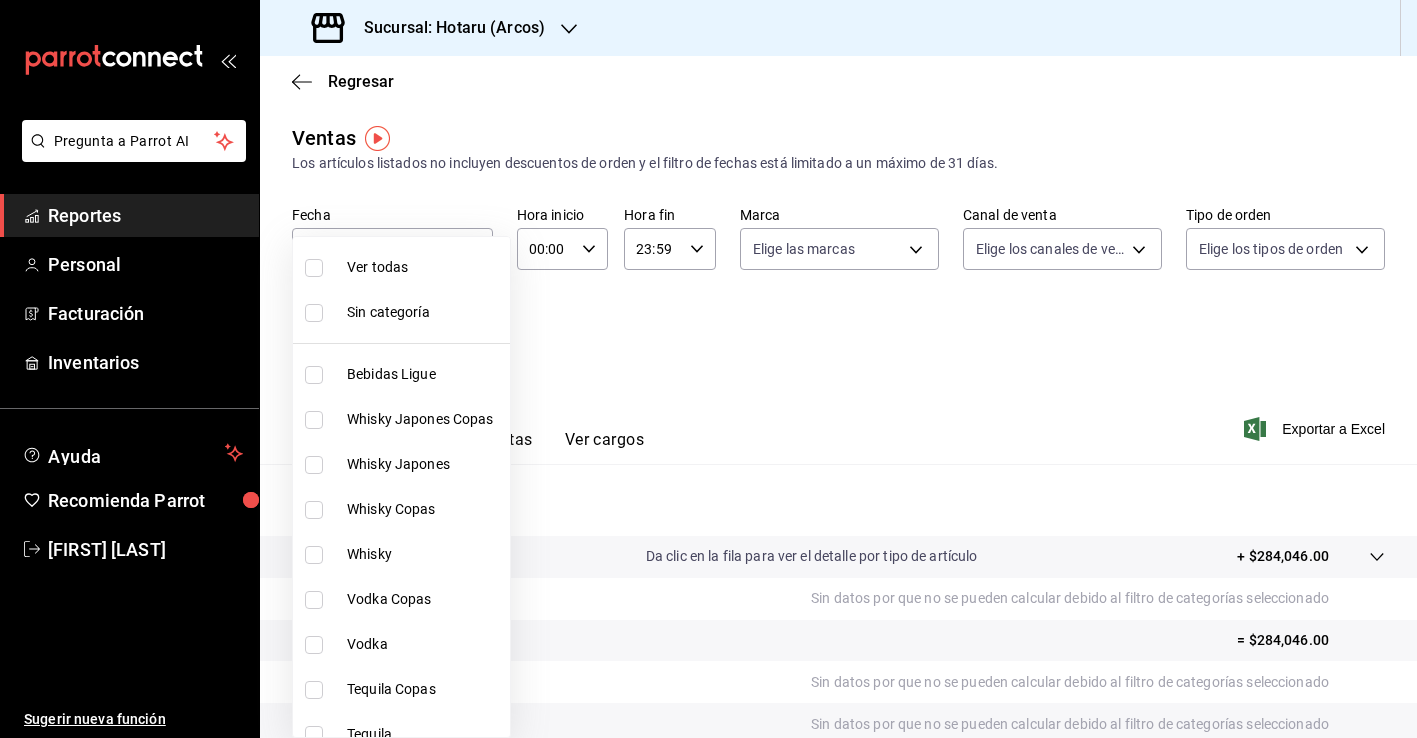 click on "Pregunta a Parrot AI Reportes   Personal   Facturación   Inventarios   Ayuda Recomienda Parrot   [FIRST] [LAST]   Sugerir nueva función   Sucursal: Hotaru ([LOCATION]) Regresar Ventas Los artículos listados no incluyen descuentos de orden y el filtro de fechas está limitado a un máximo de 31 días. Fecha [DATE] [DAY] / [MONTH] / [YEAR] - [DATE] [DAY] / [MONTH] / [YEAR] Hora inicio 00:00 Hora inicio Hora fin 23:59 Hora fin Marca Elige las marcas Canal de venta Elige los canales de venta Tipo de orden Elige los tipos de orden Categorías Cafe Y Te, Bebidas Sin Alcohol, Bebidas Potaru, Refrescos, Te Y Tizanas, Mocktails, Bebidas [UUID],[UUID],[UUID],[UUID],[UUID],[UUID],[UUID] Ver resumen Ver ventas Ver cargos Exportar a Excel Resumen Total artículos Da clic en la fila para ver el detalle por tipo de artículo Venta bruta" at bounding box center (708, 369) 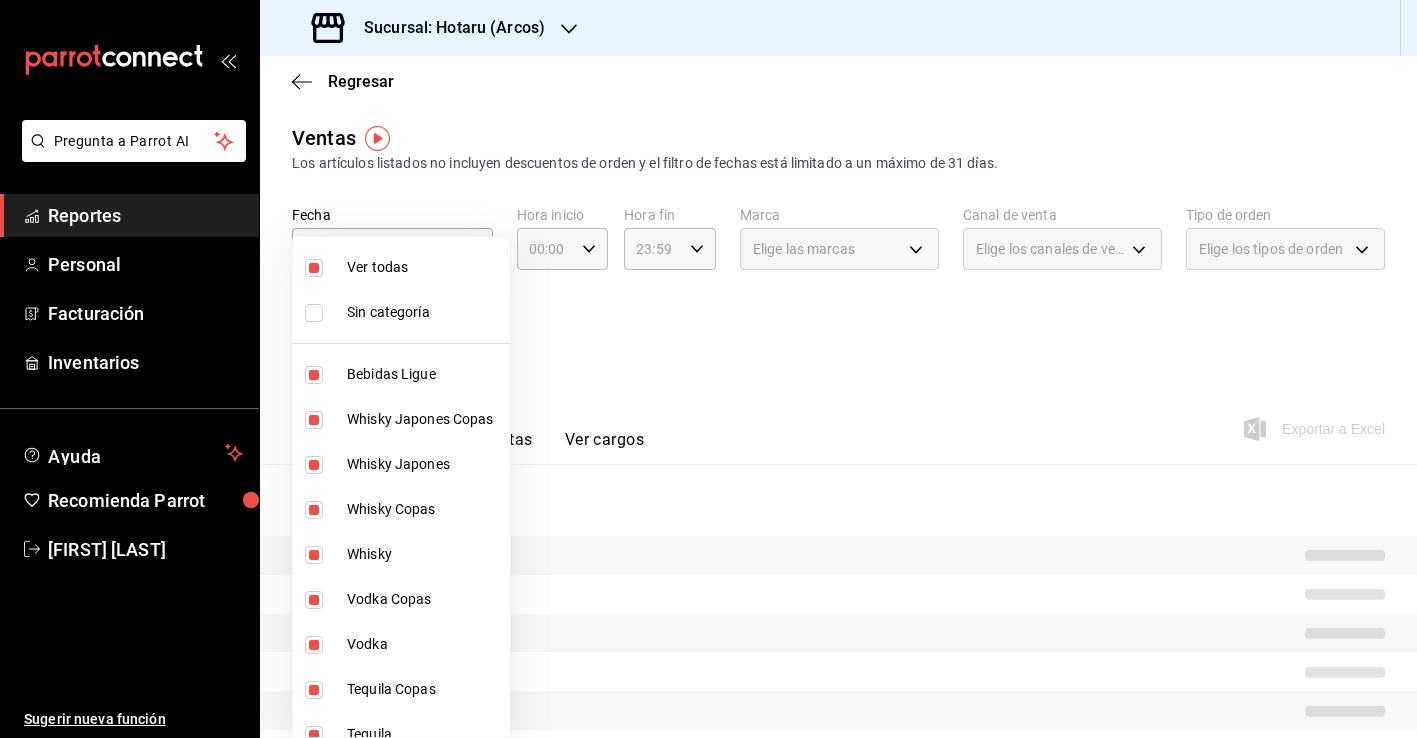 click at bounding box center (708, 369) 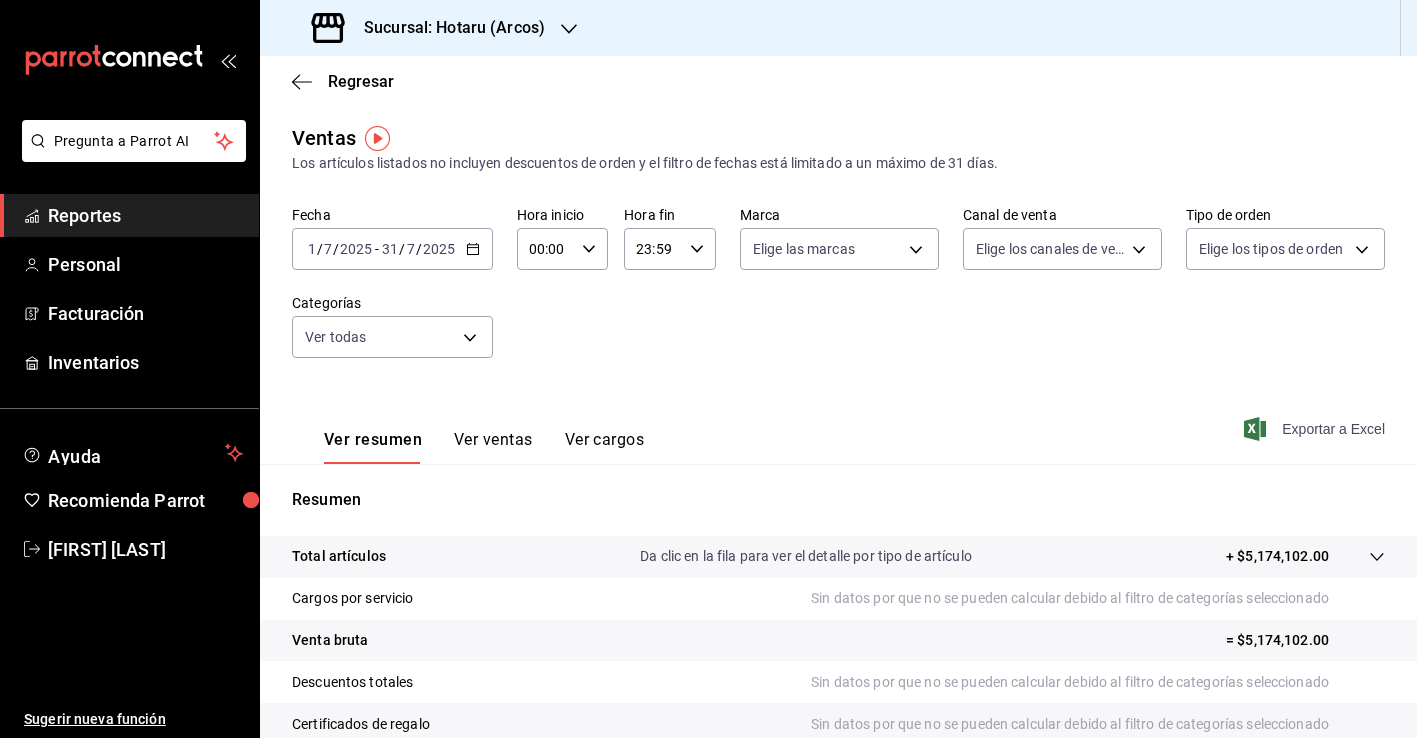 click on "Exportar a Excel" at bounding box center [1316, 429] 